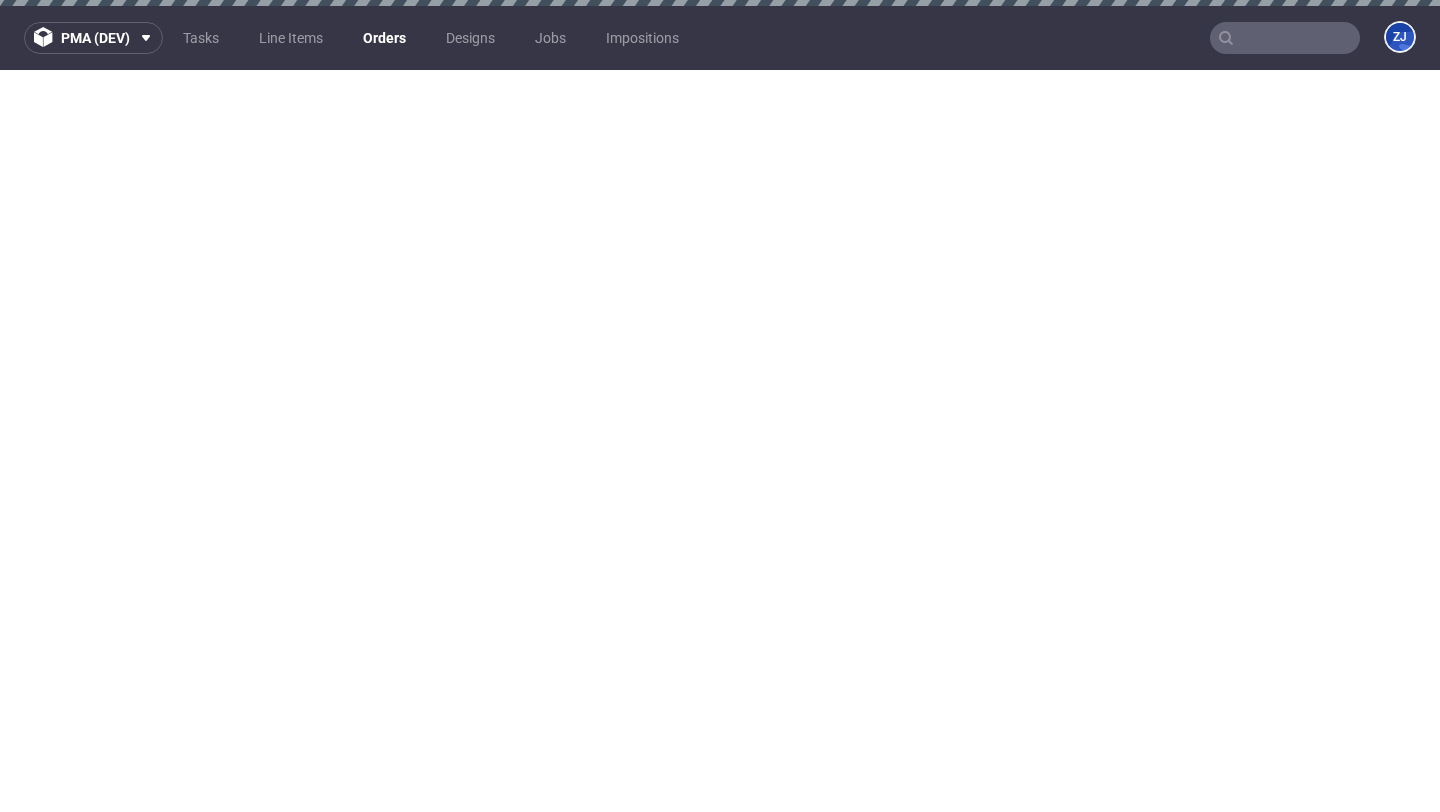 click on "Orders" at bounding box center [384, 38] 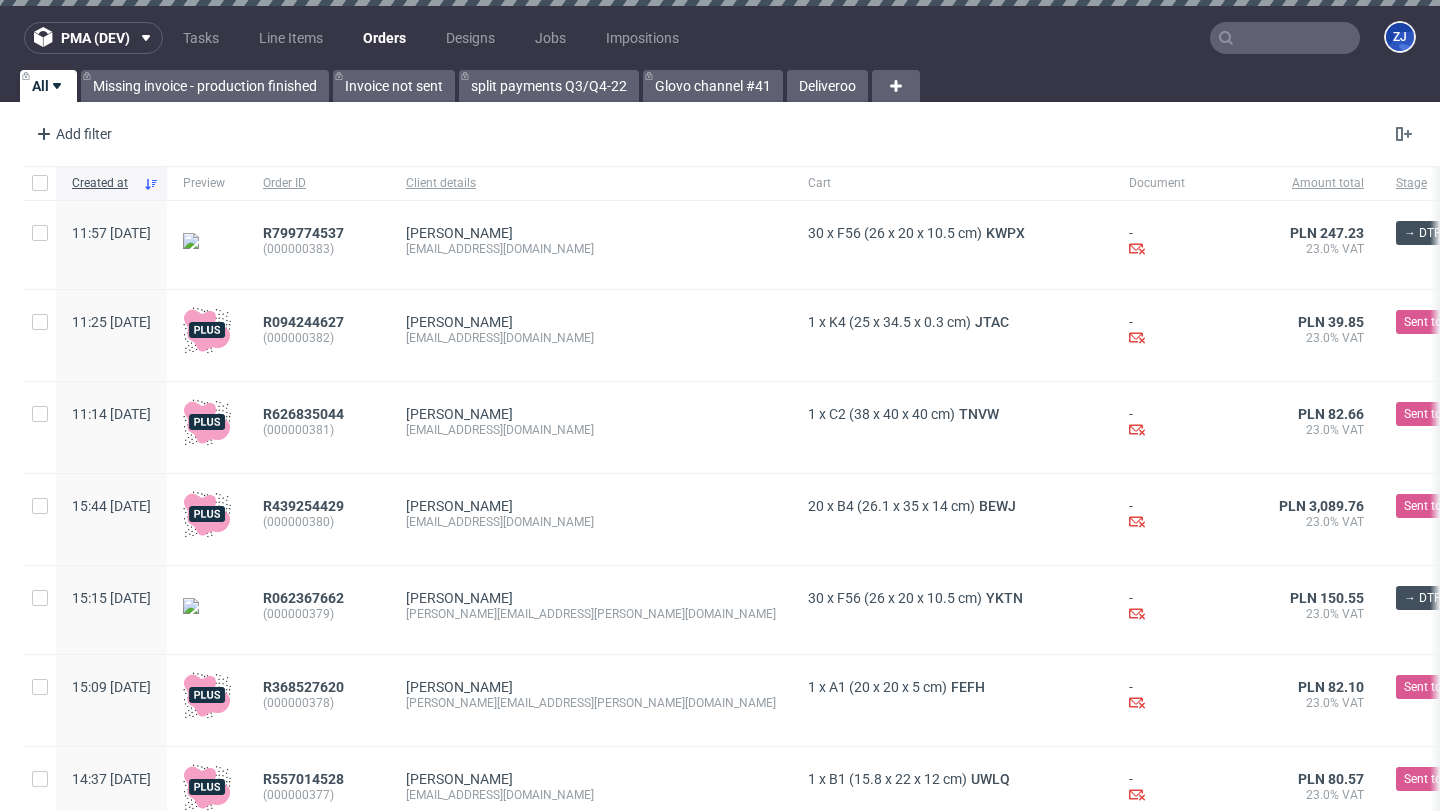 click on "R799774537 (000000383)" at bounding box center [318, 245] 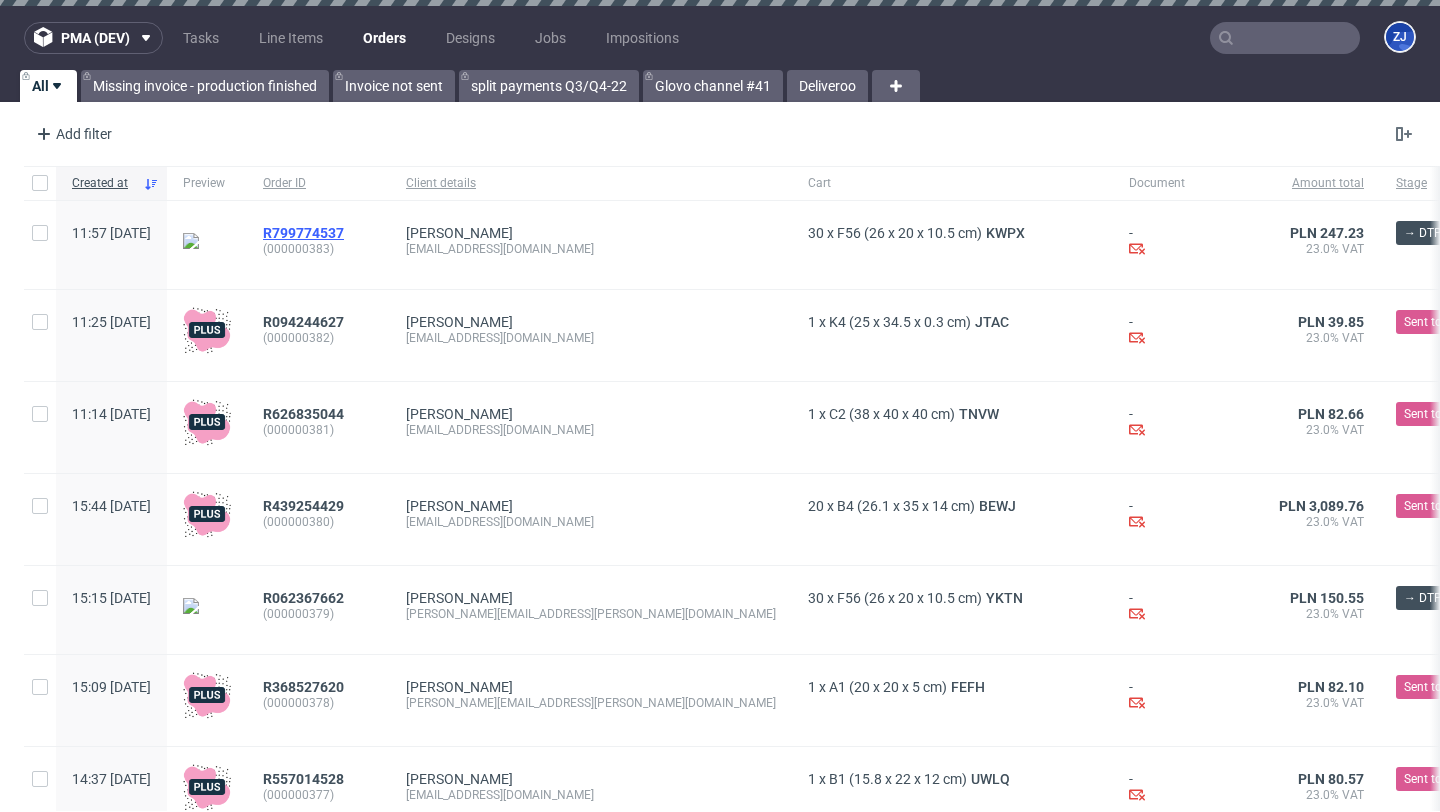 click on "R799774537" at bounding box center [303, 233] 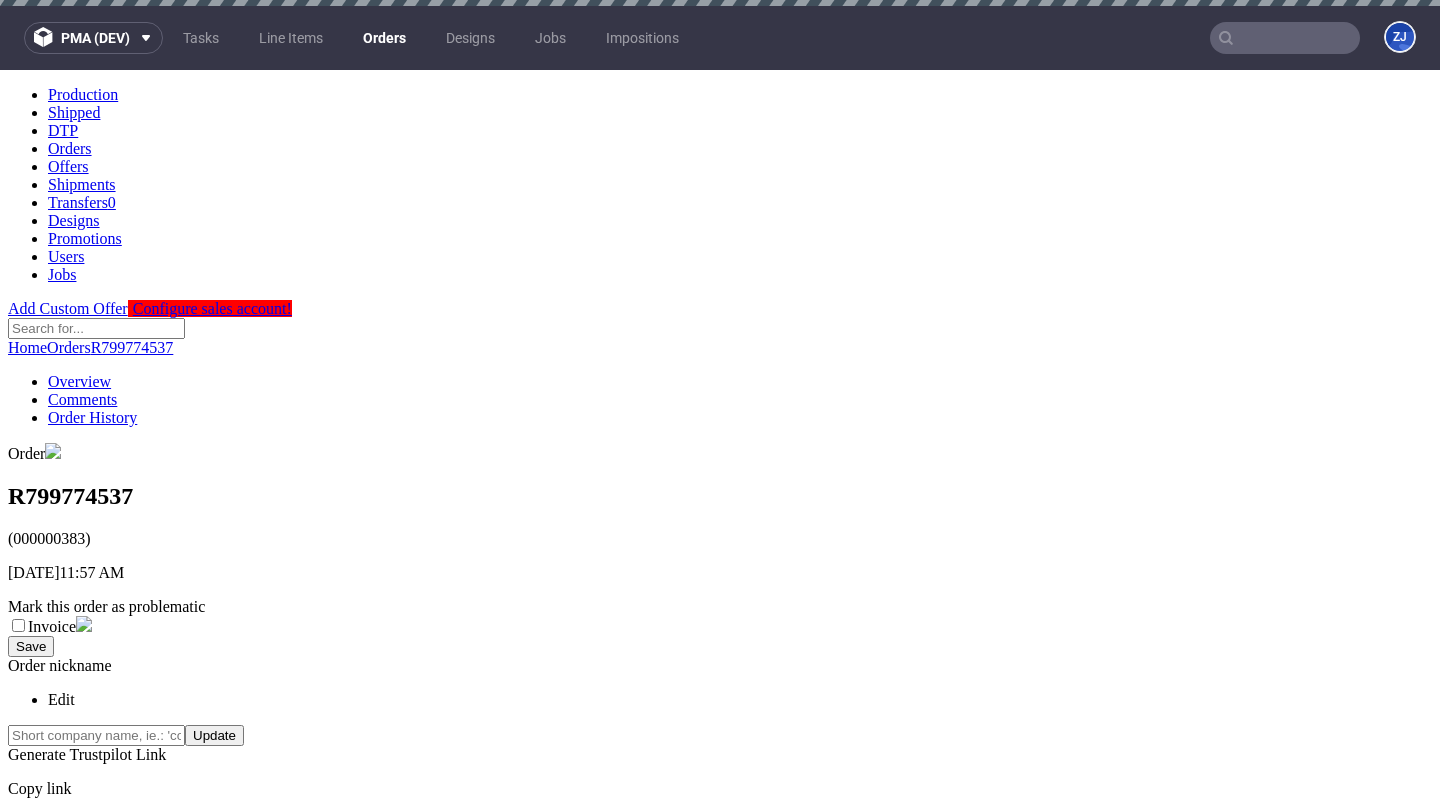 scroll, scrollTop: 648, scrollLeft: 0, axis: vertical 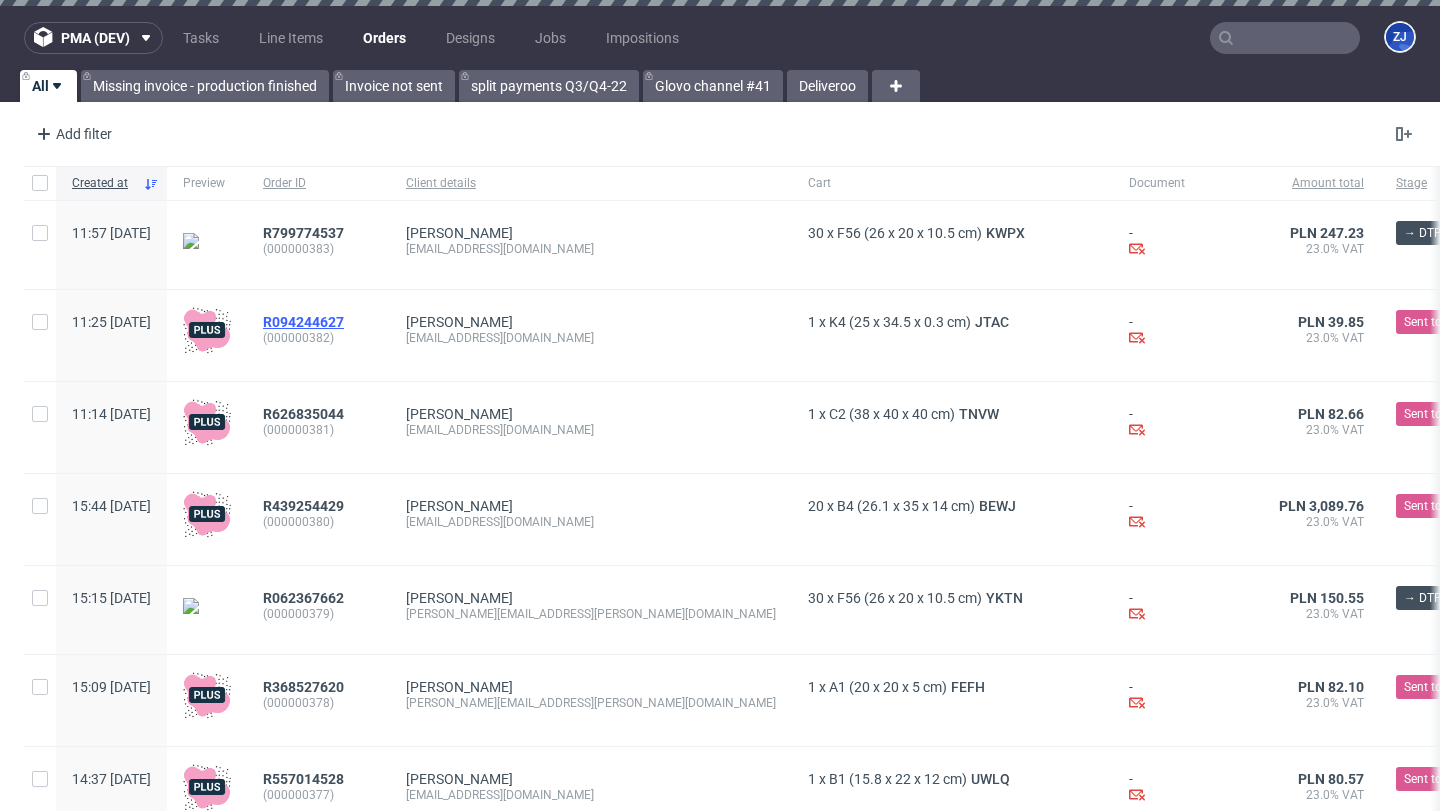 click on "R094244627" at bounding box center (303, 322) 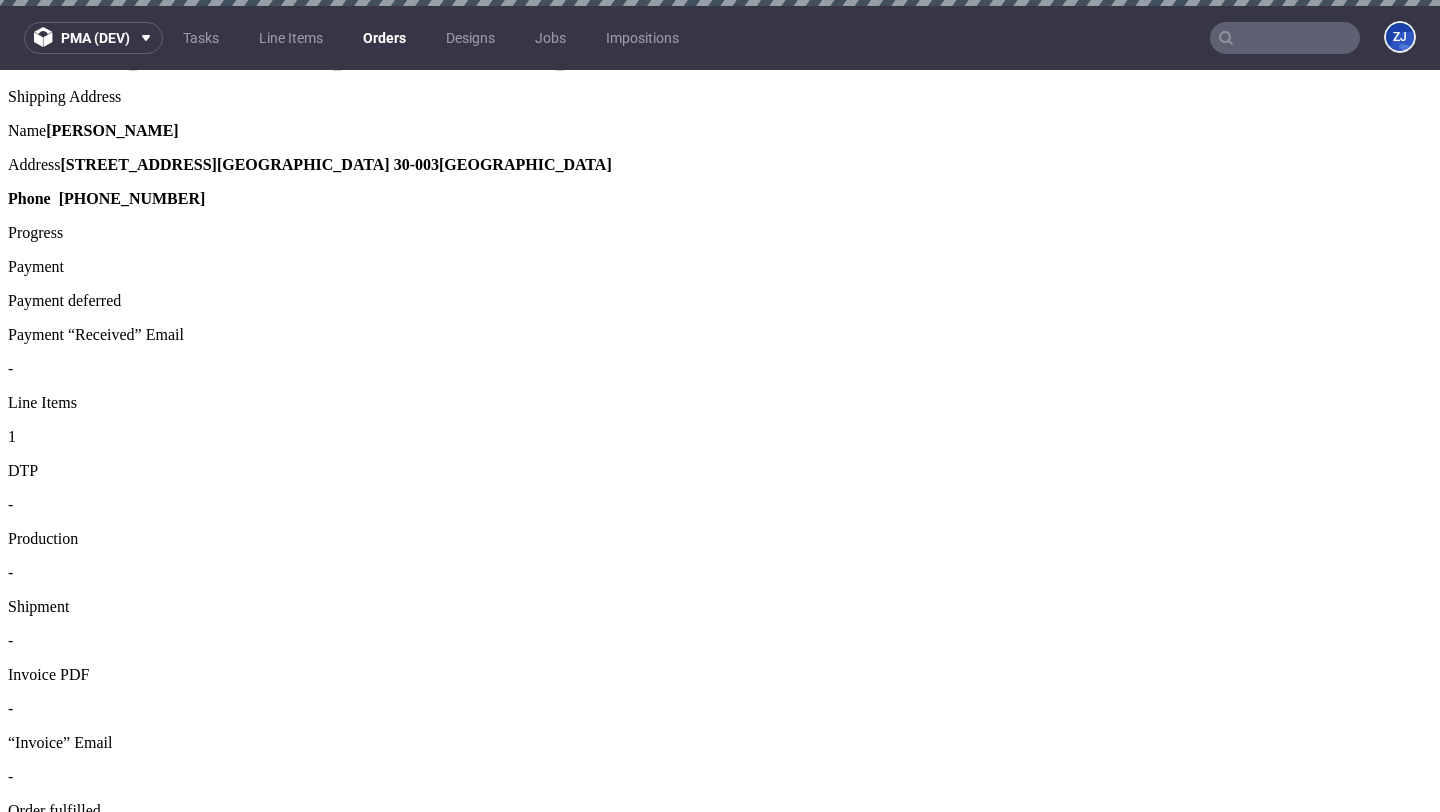 scroll, scrollTop: 1110, scrollLeft: 0, axis: vertical 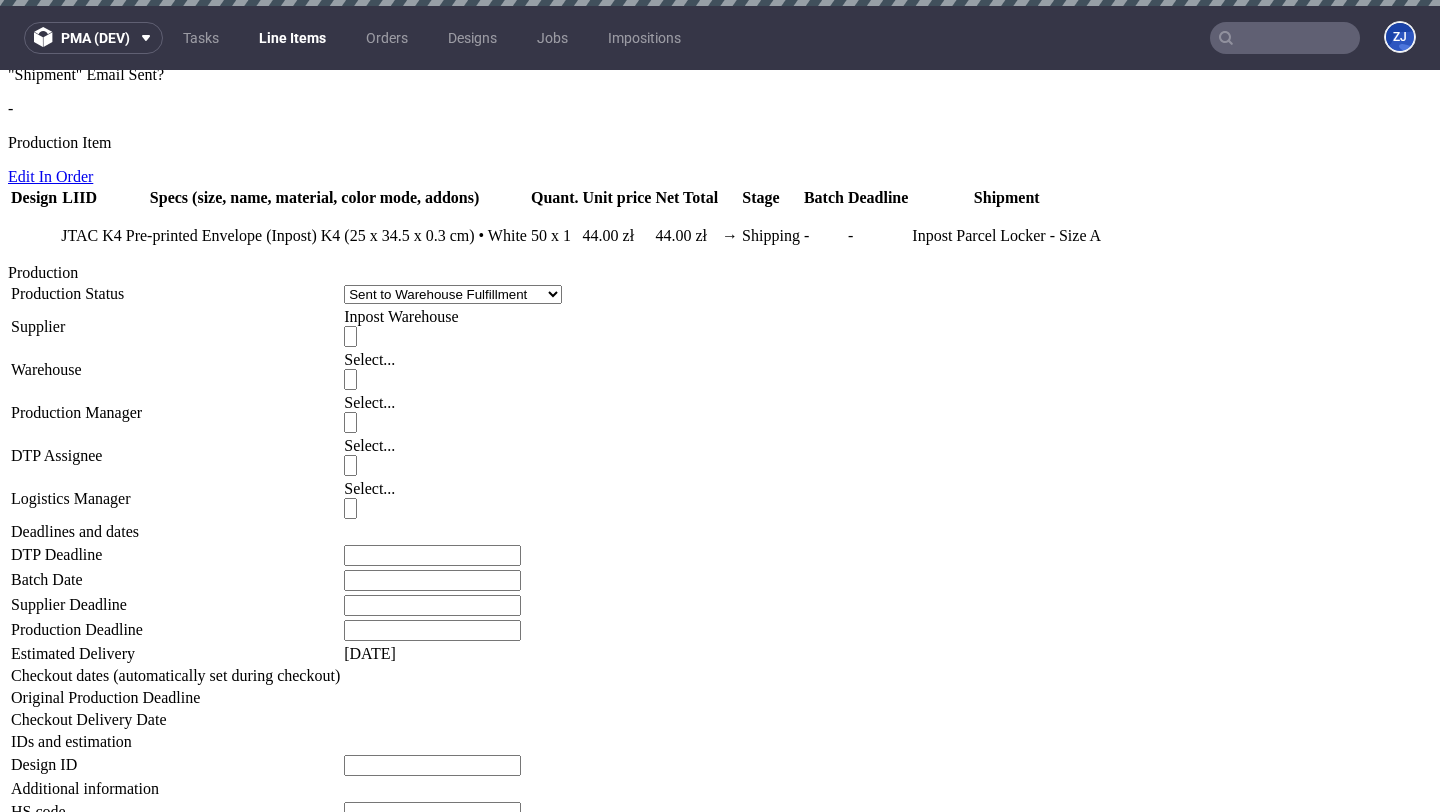 click on "Show  details" at bounding box center [282, 1207] 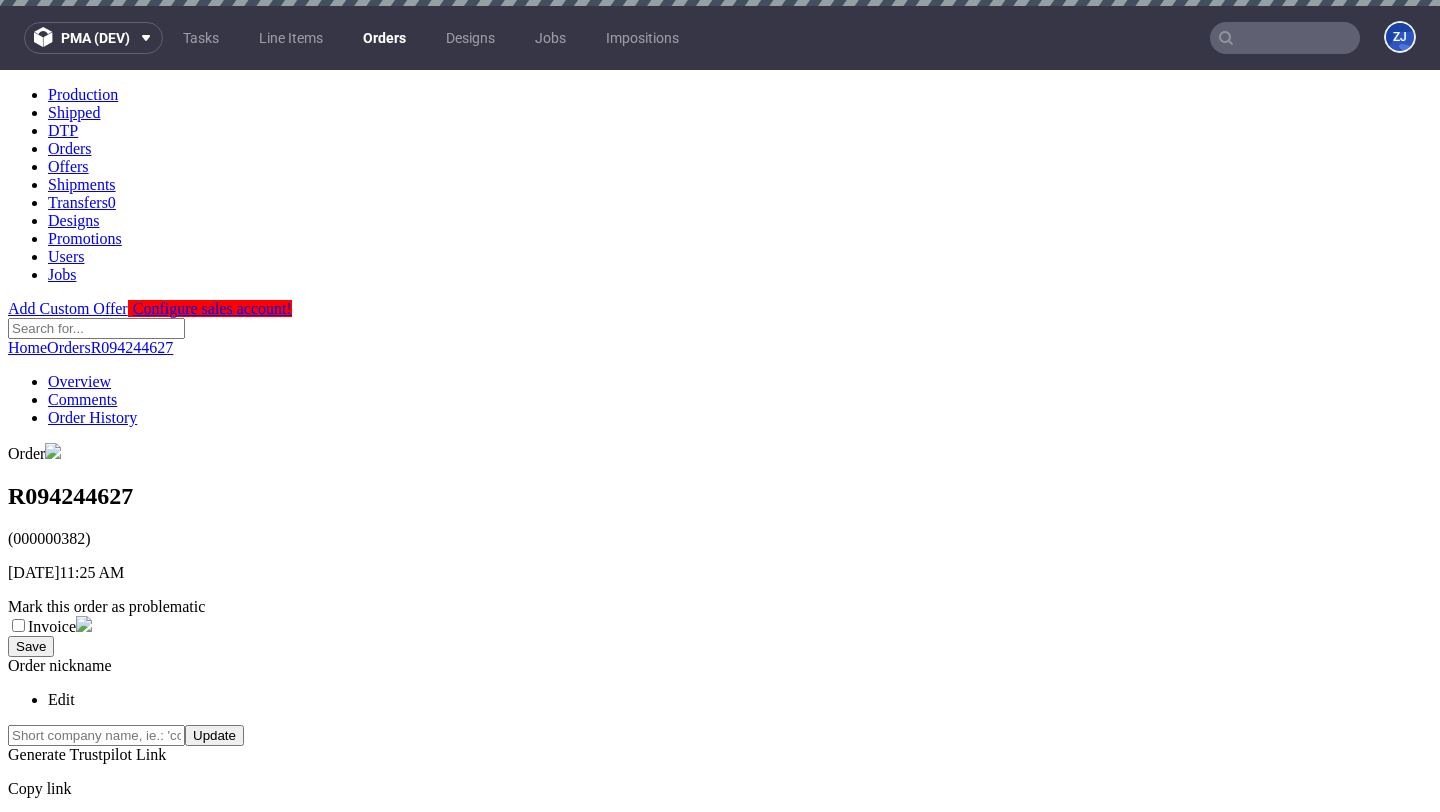 scroll, scrollTop: 0, scrollLeft: 0, axis: both 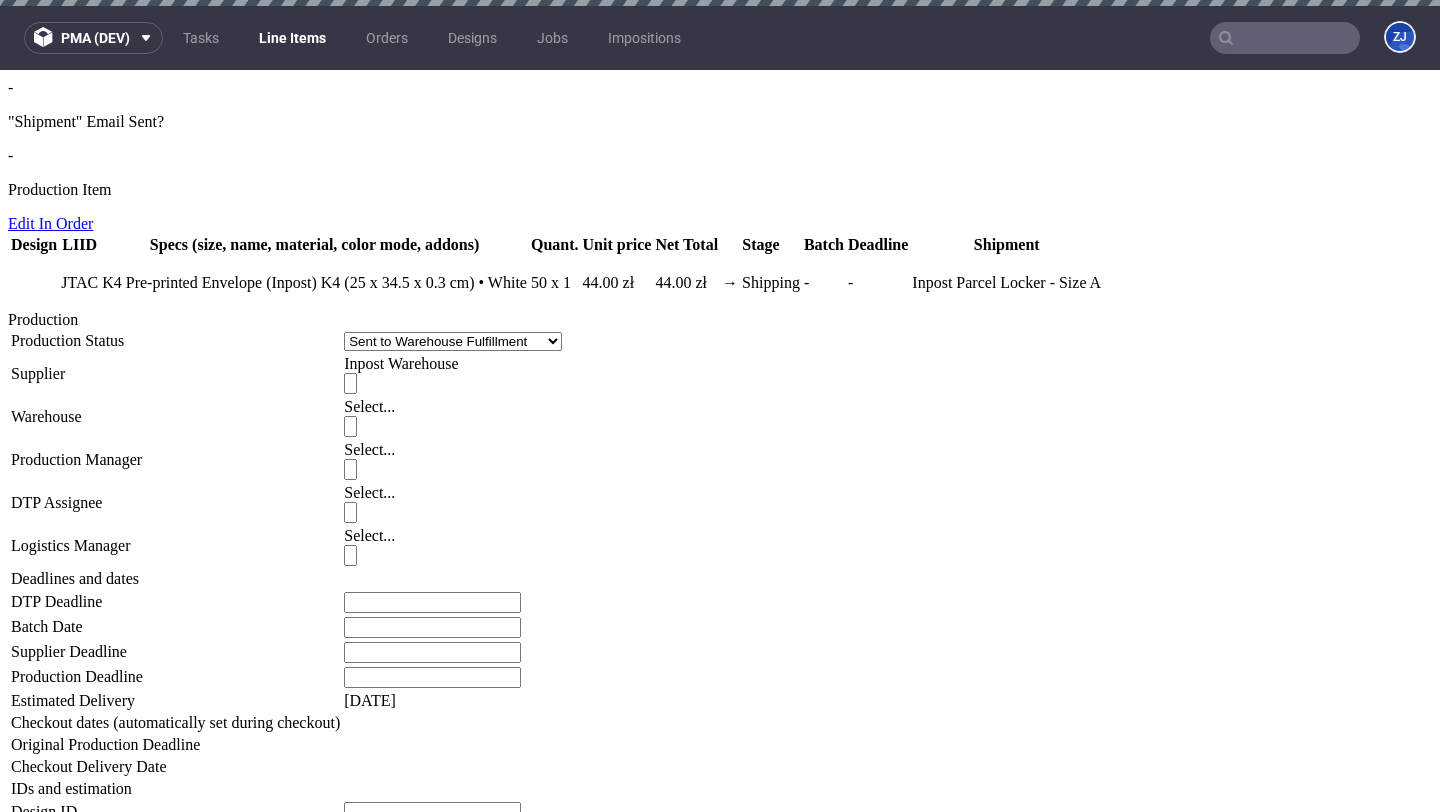 click on "Show  details" at bounding box center [282, 1254] 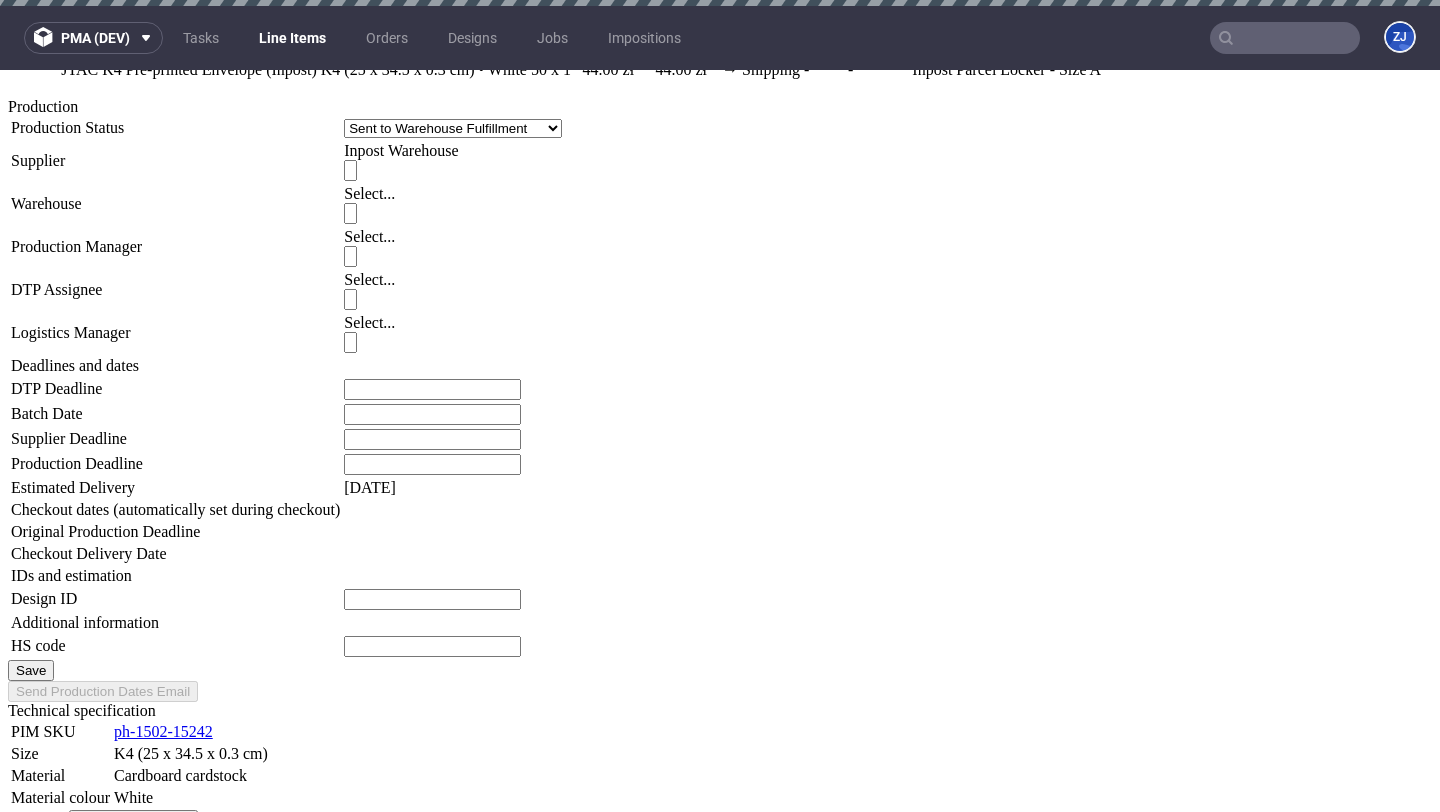 drag, startPoint x: 537, startPoint y: 442, endPoint x: 436, endPoint y: 472, distance: 105.36128 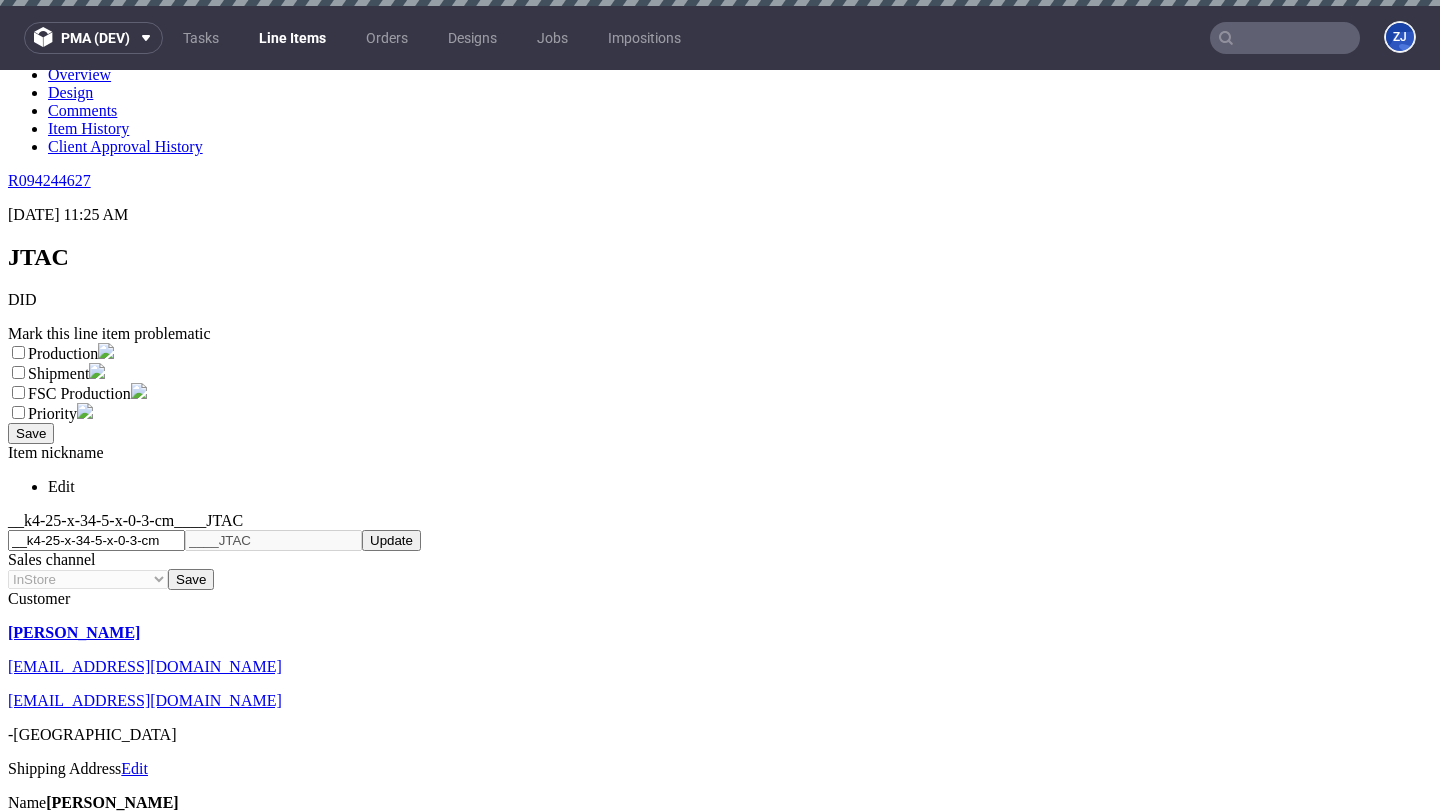 scroll, scrollTop: 0, scrollLeft: 0, axis: both 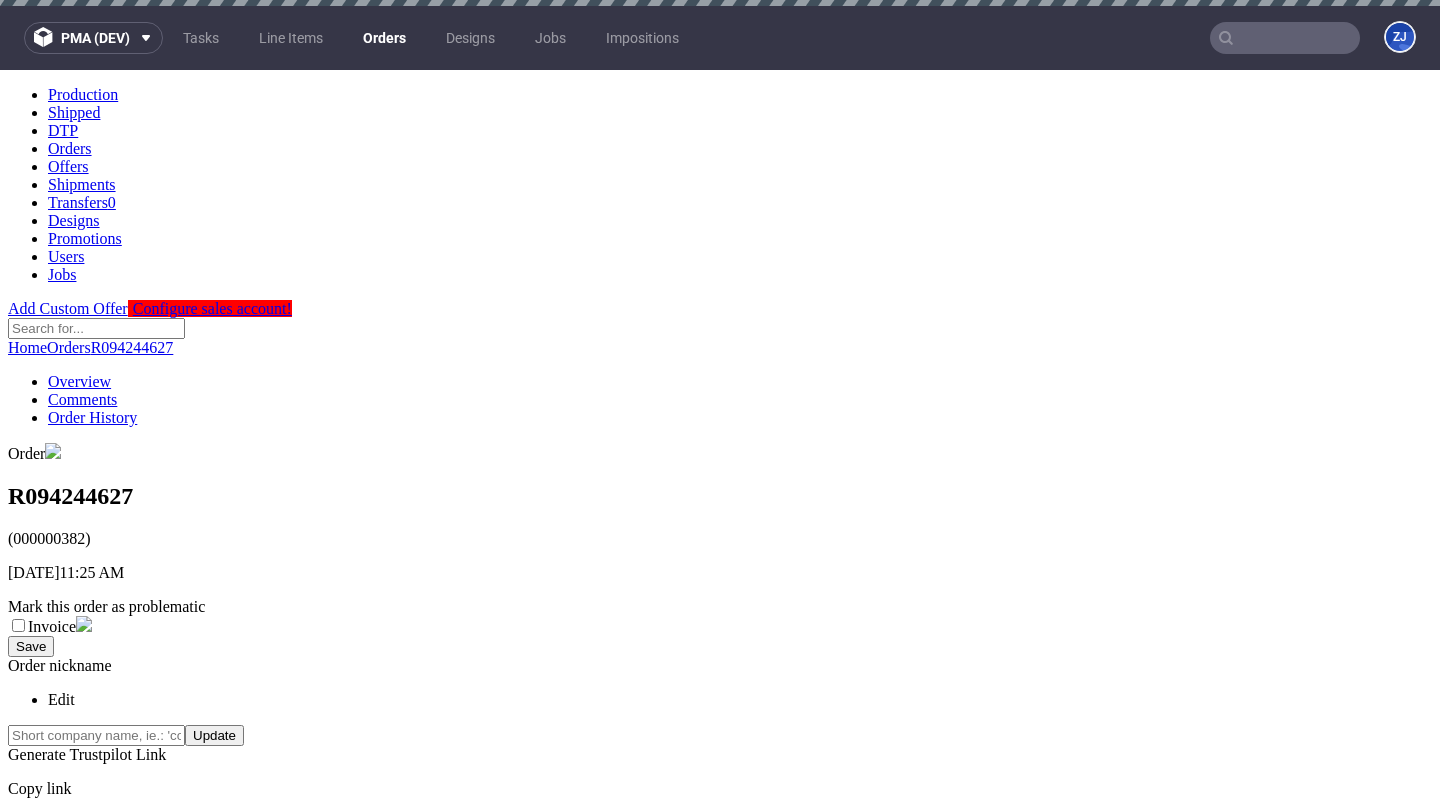 click on "Orders" at bounding box center [384, 38] 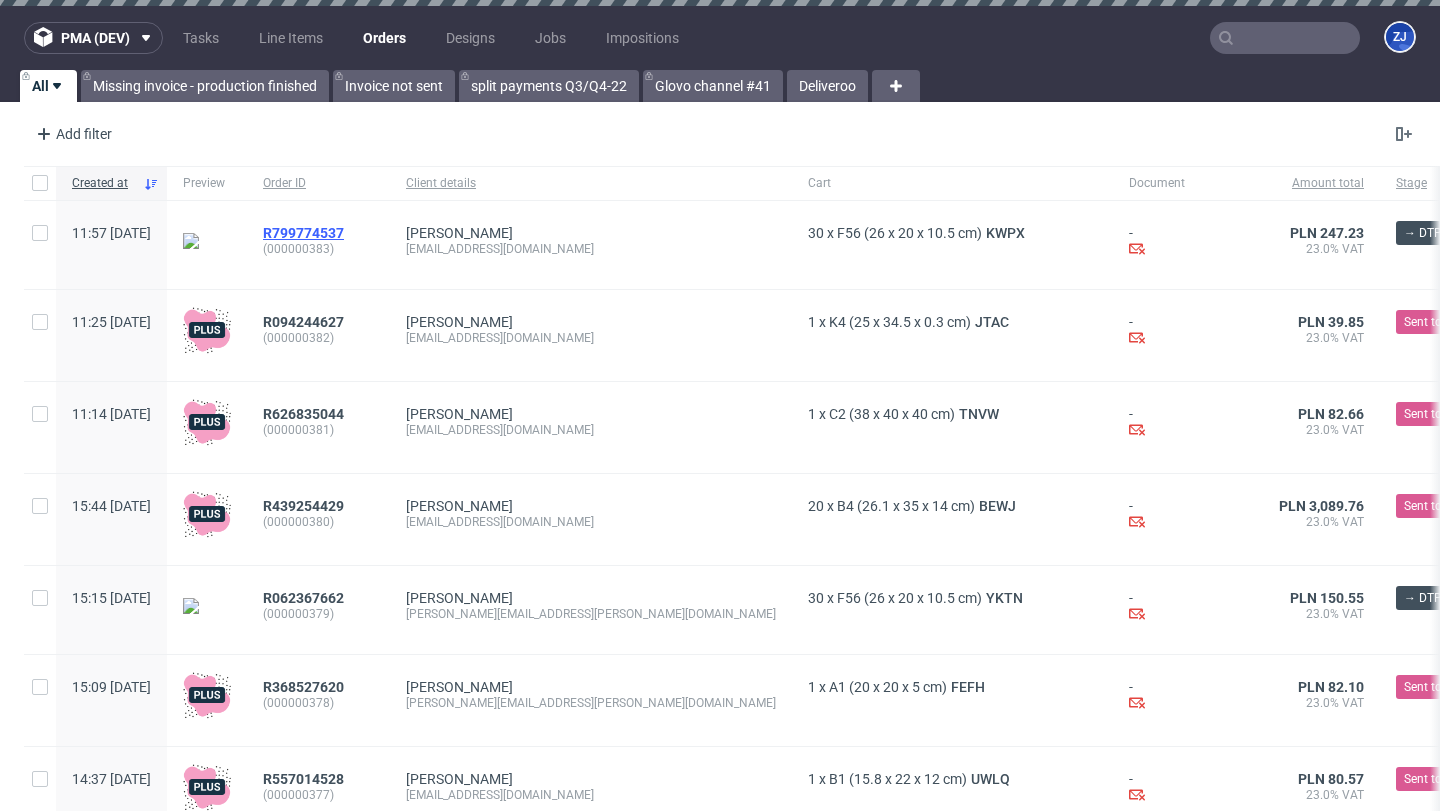 click on "R799774537" at bounding box center (303, 233) 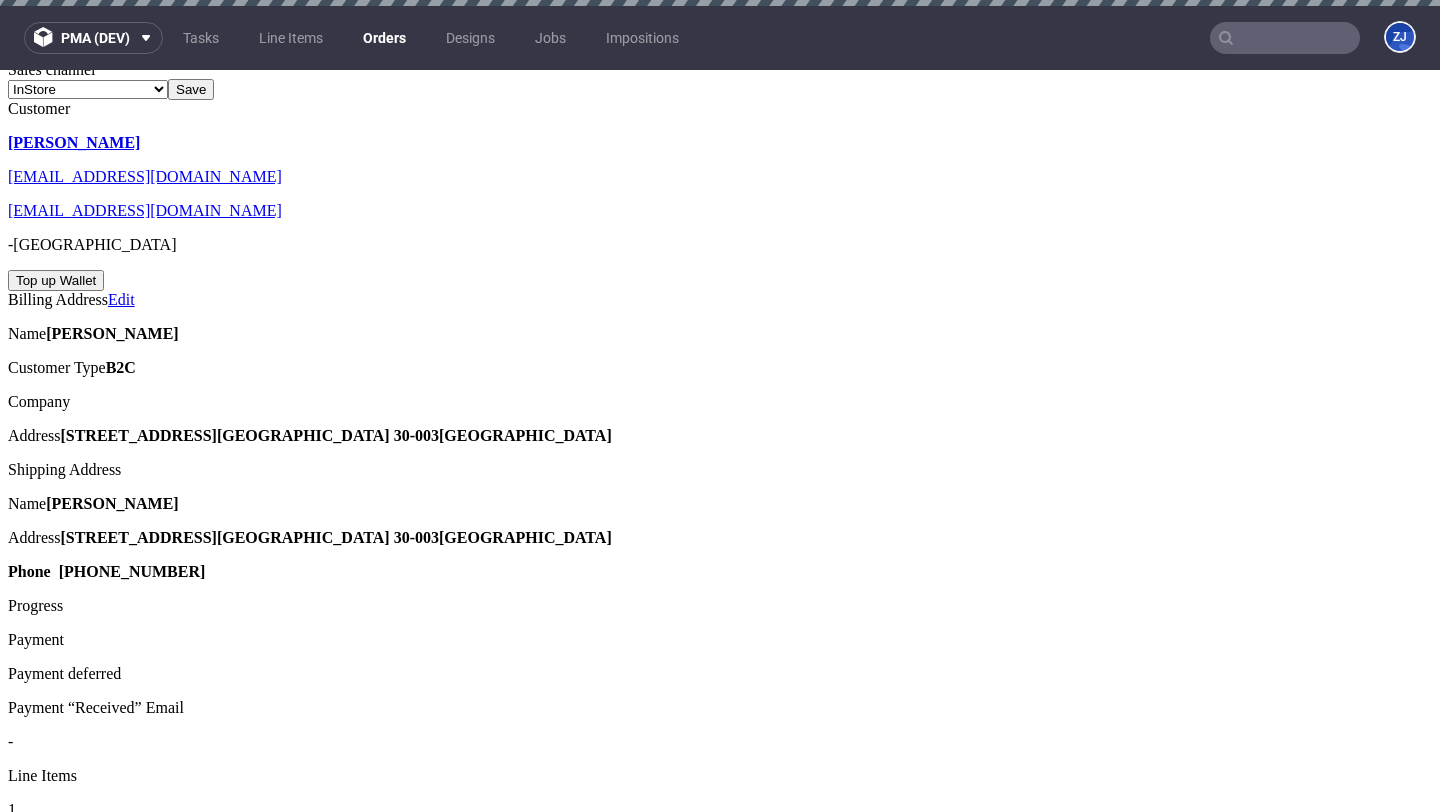 scroll, scrollTop: 1095, scrollLeft: 0, axis: vertical 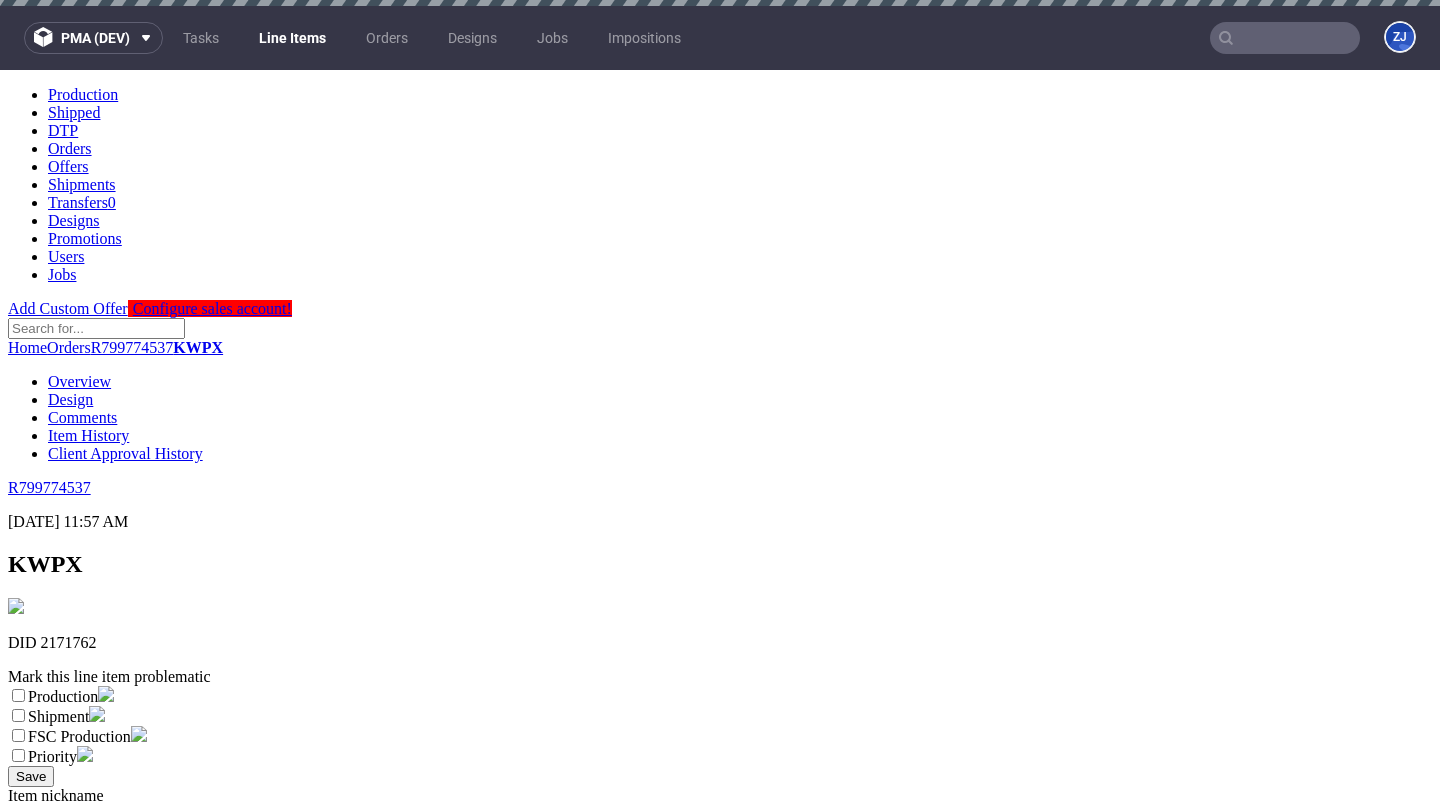 click at bounding box center (1285, 38) 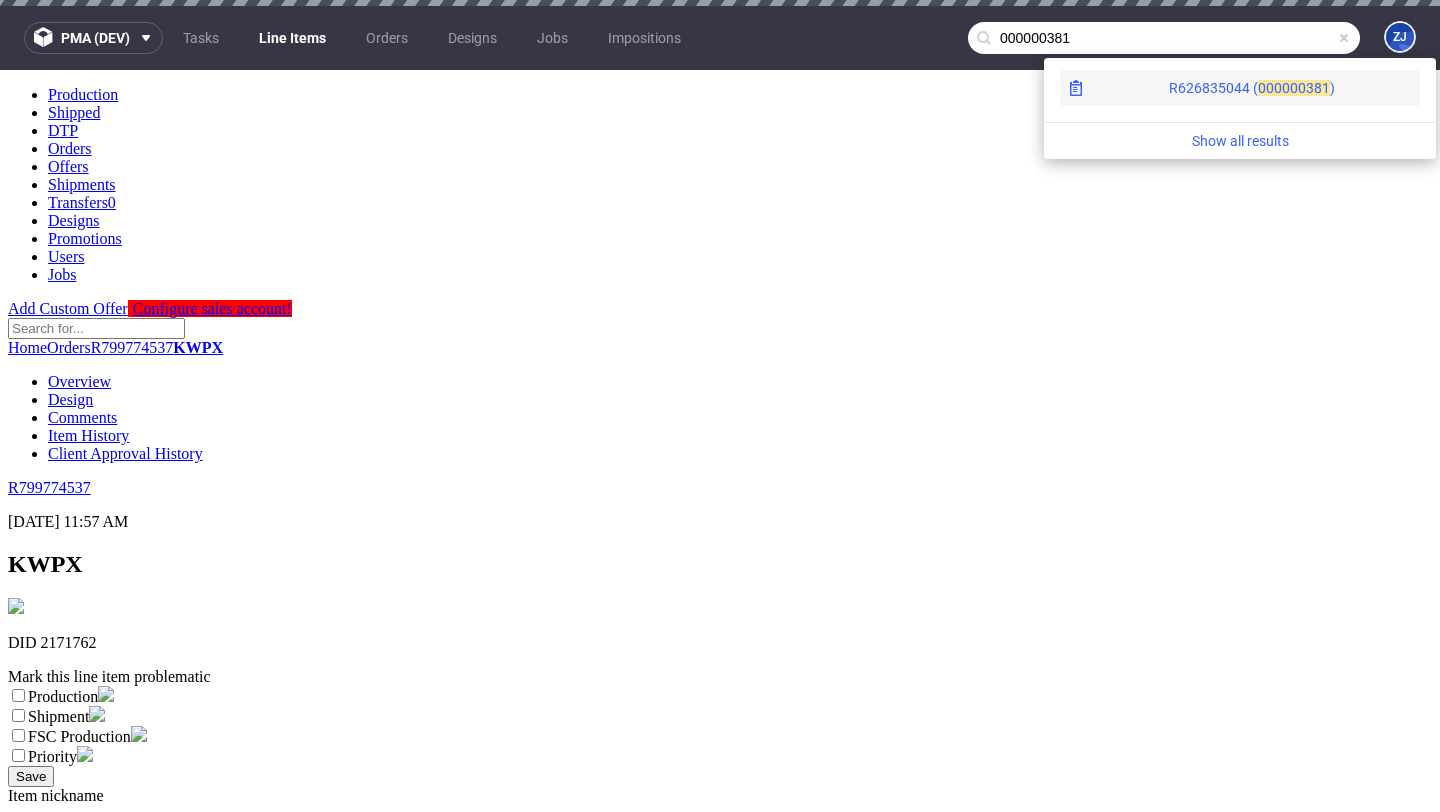 type on "000000381" 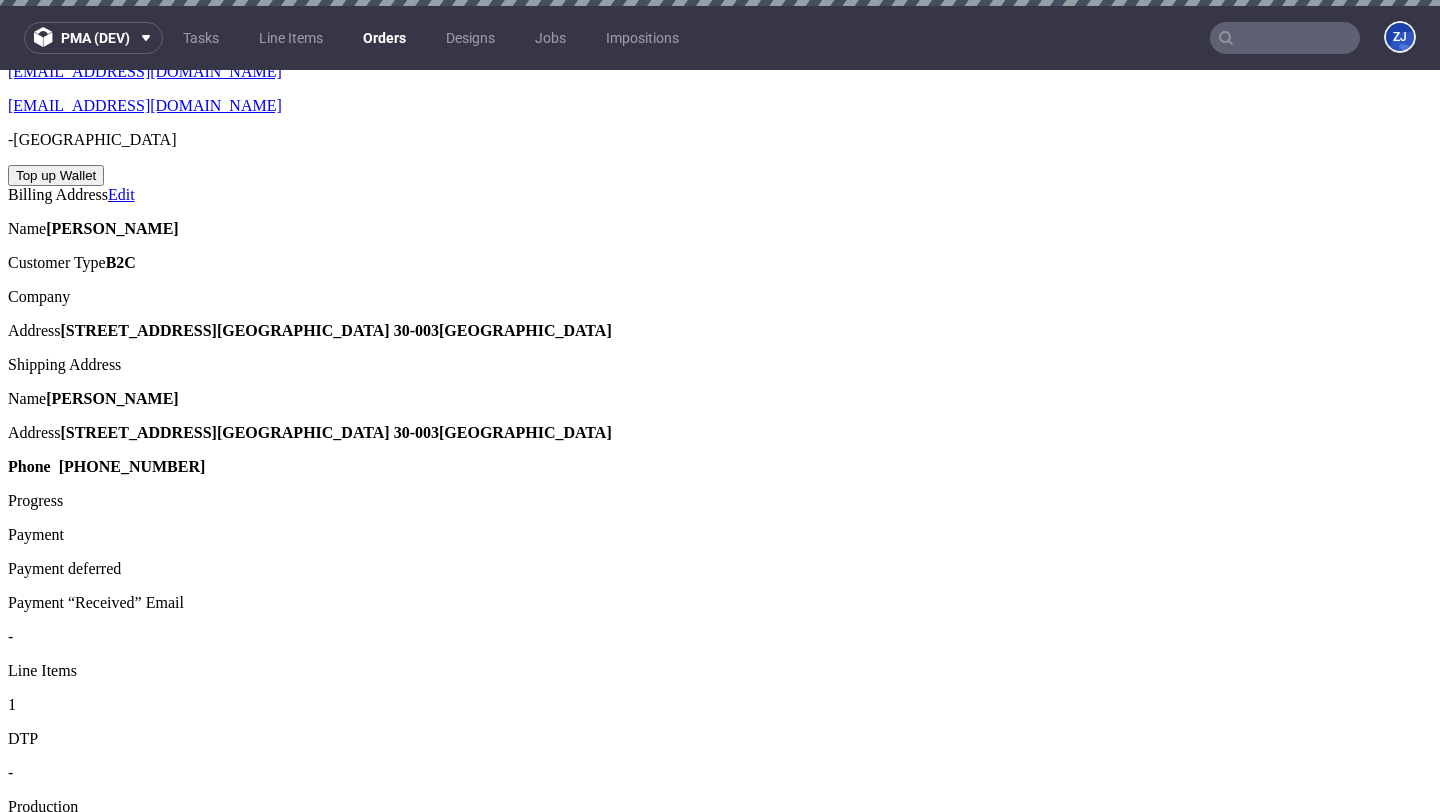 scroll, scrollTop: 1054, scrollLeft: 0, axis: vertical 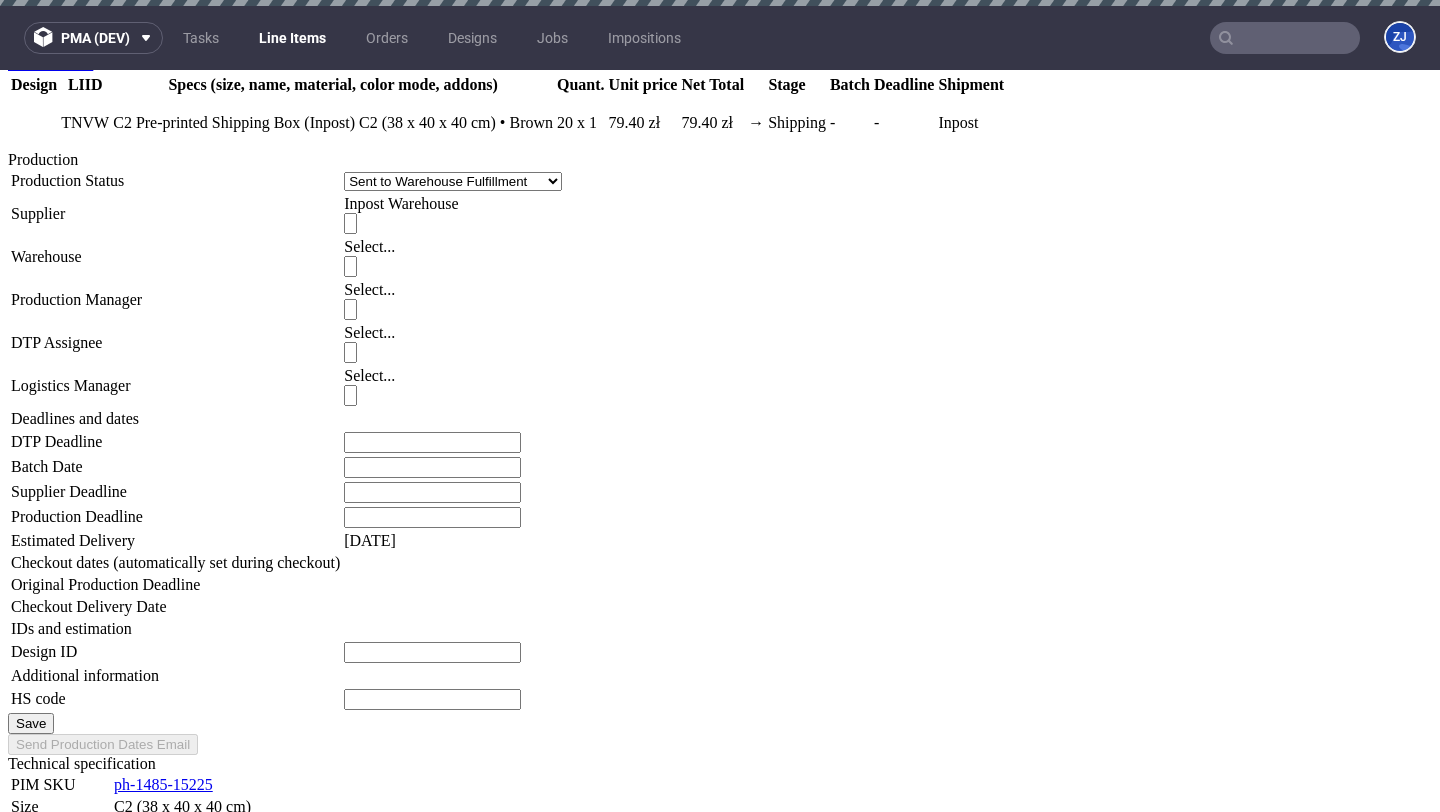 click on "Show  details" at bounding box center [282, 1072] 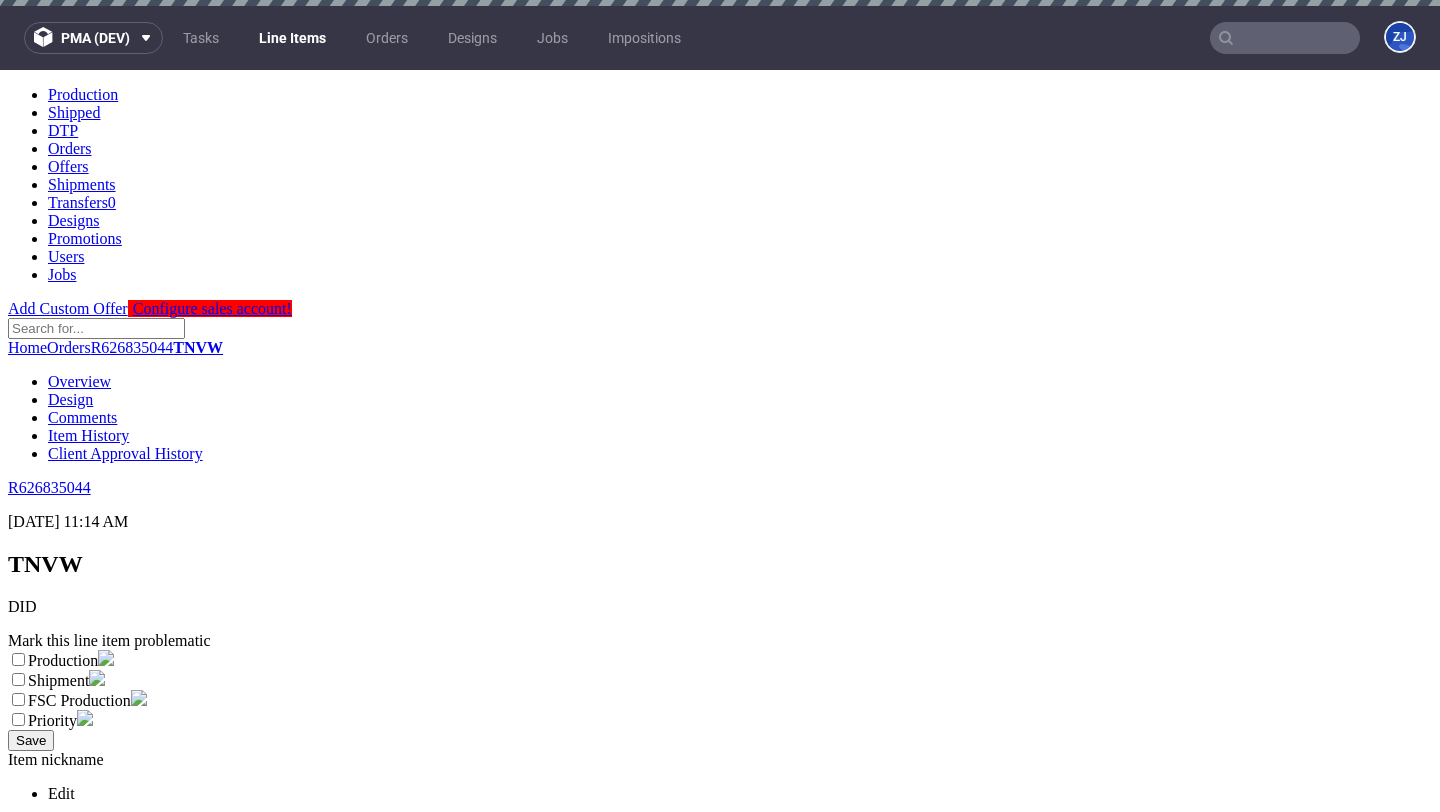 scroll, scrollTop: 1710, scrollLeft: 0, axis: vertical 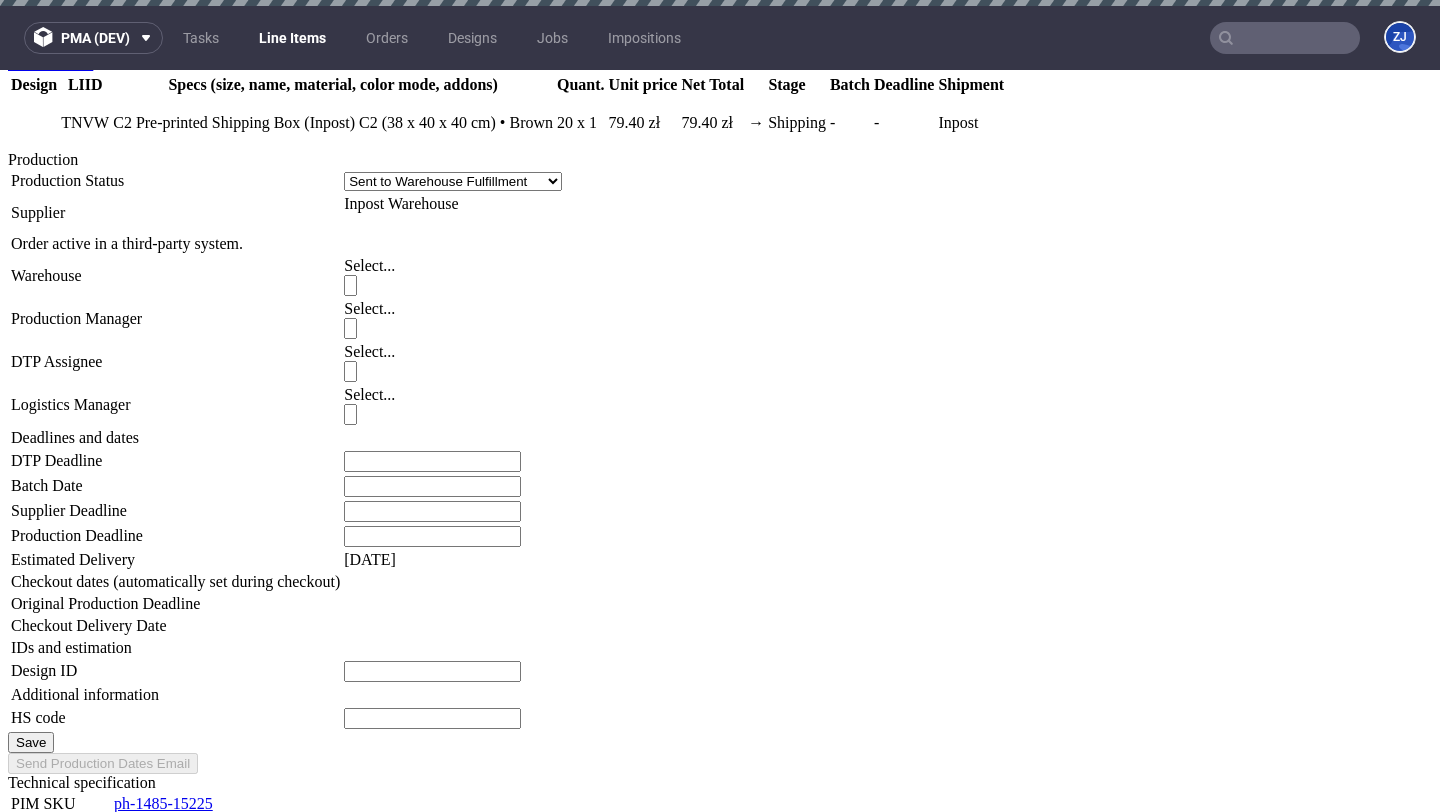 drag, startPoint x: 487, startPoint y: 415, endPoint x: 791, endPoint y: 415, distance: 304 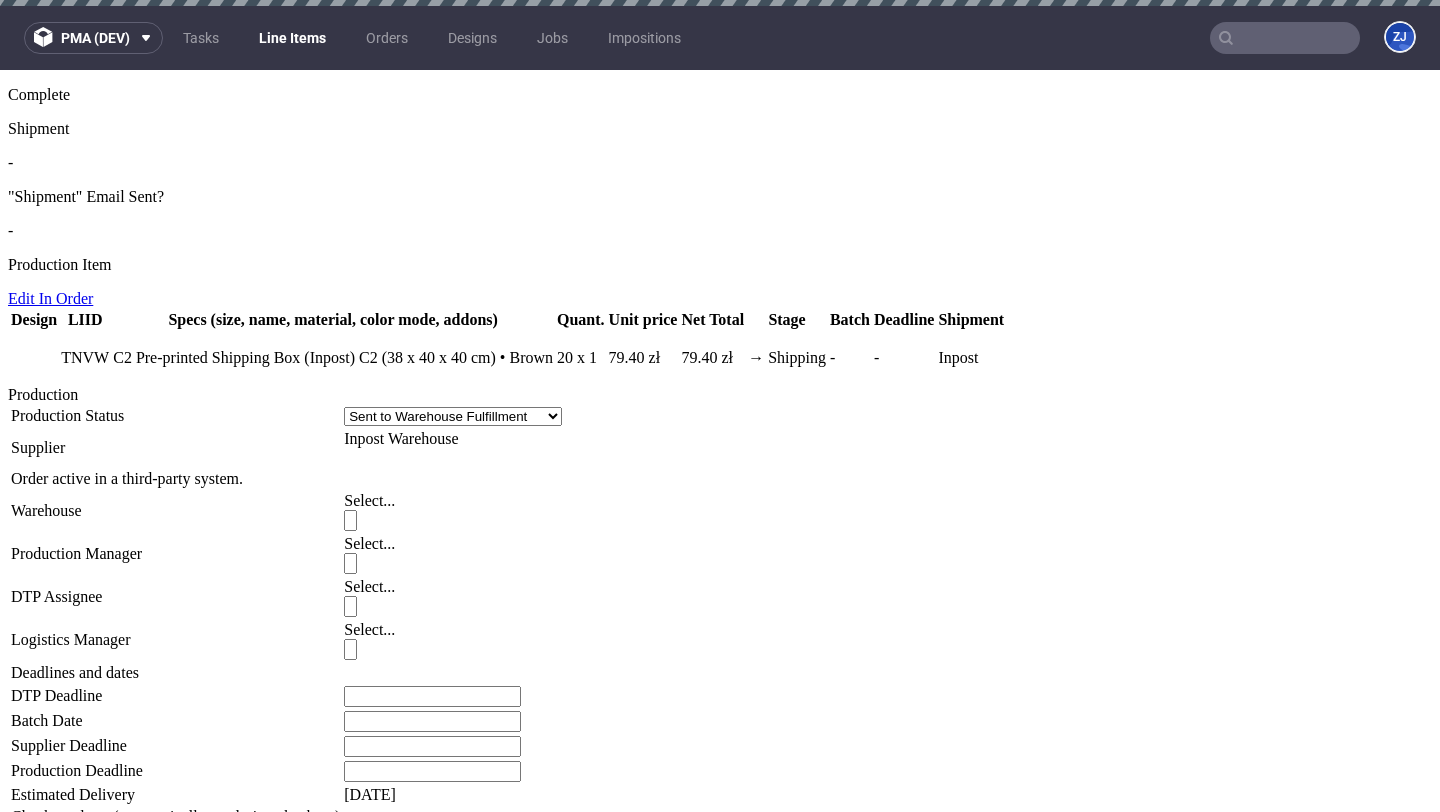 scroll, scrollTop: 1779, scrollLeft: 0, axis: vertical 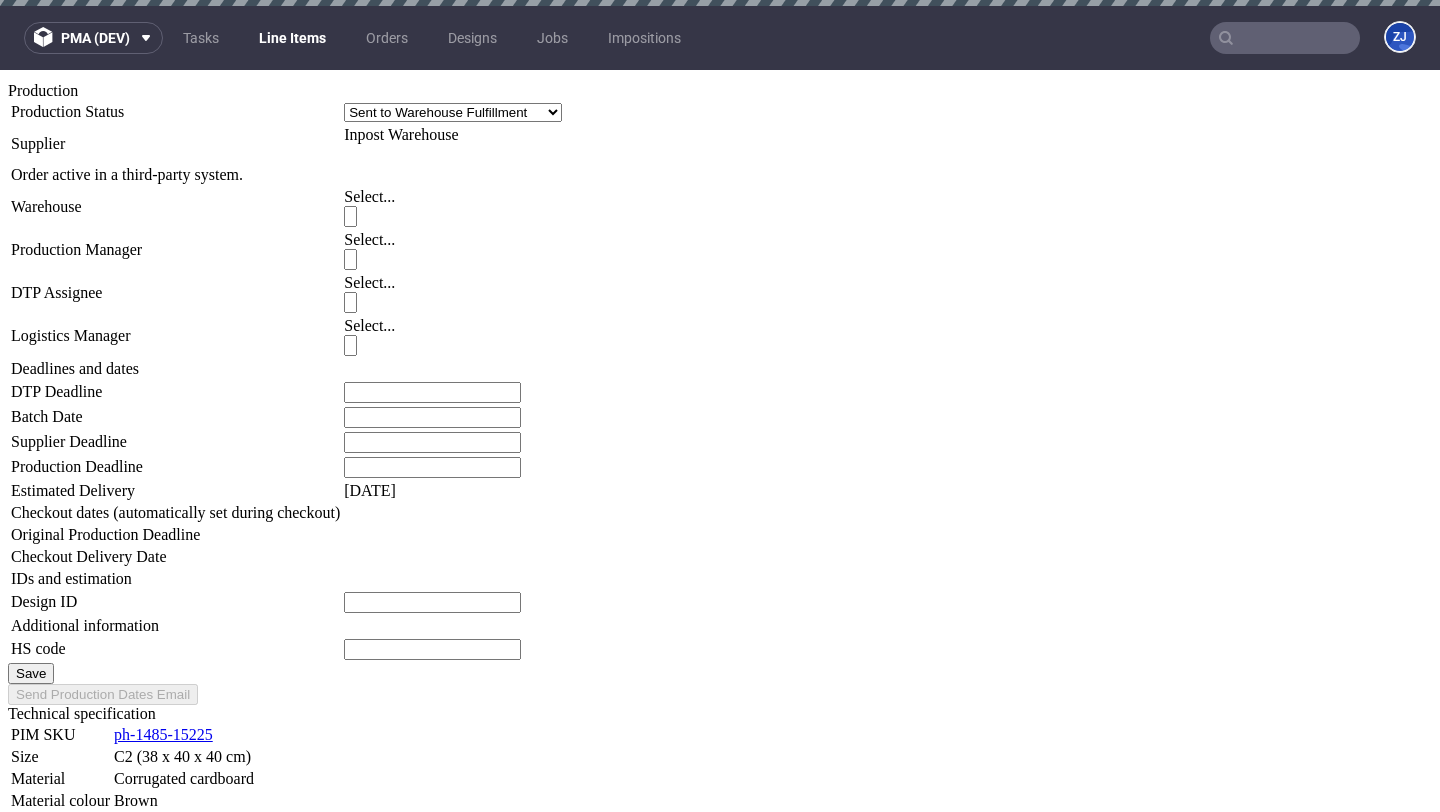 click on "R626835044 16.07.2025   11:14 AM TNVW DID   Mark this line item problematic Production Shipment FSC Production Priority Save Item nickname Edit __c2-38-x-40-x-40-cm____TNVW __c2-38-x-40-x-40-cm ____TNVW Update Sales channel Glovo
Foodora
Packhelp
Ankorstore
Restaurant Week
Singulart
Masterlife
Farfetch
Rebel Tang
Chrono24
Unipack
BackPack Back Market
Selency
Empik Packaging
Printify Packaging
Gelato
Deliveroo
Vista Print
Hello Print
InStore Save Customer Klaudia Hornak whitelabel@packhelp.com packhelp_postpaid_ay@inpost.pl - Poland Shipping Address Edit Name Klaudia Hornak Address Lubelska 31 Kraków 30-003 Poland Phone +48 690 369 908 This line item cannot be removed this is the only one line item in order." at bounding box center [720, -929] 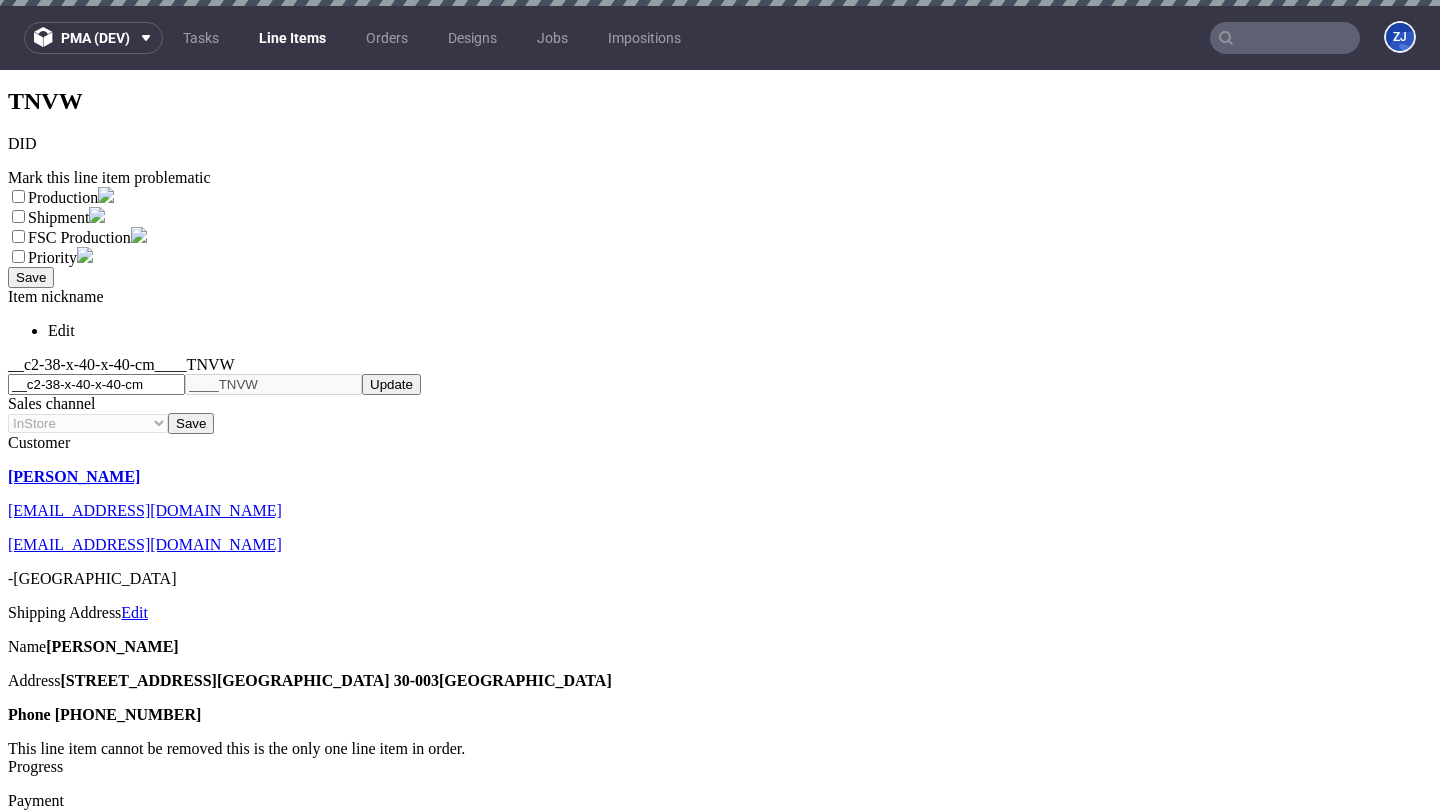 scroll, scrollTop: 0, scrollLeft: 0, axis: both 